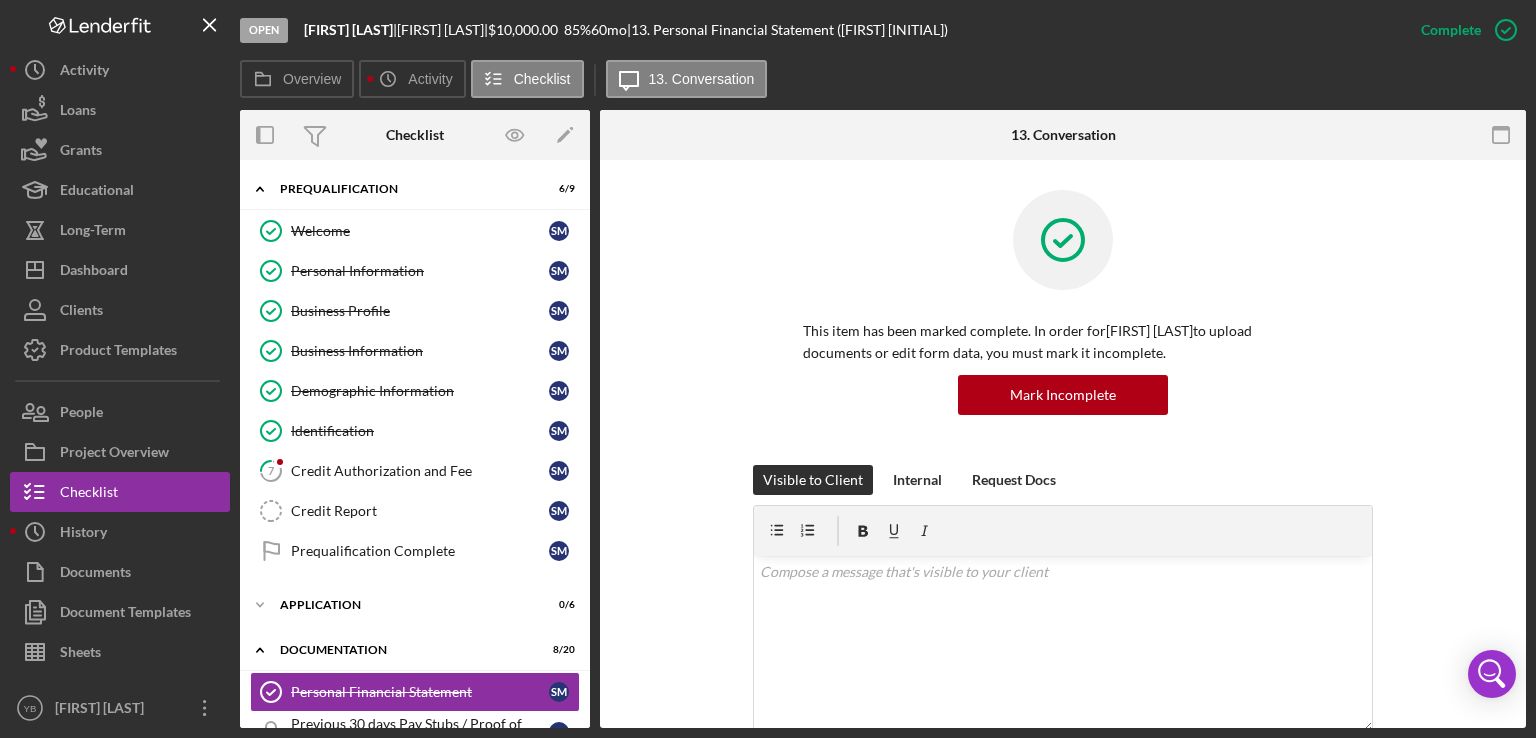 scroll, scrollTop: 0, scrollLeft: 0, axis: both 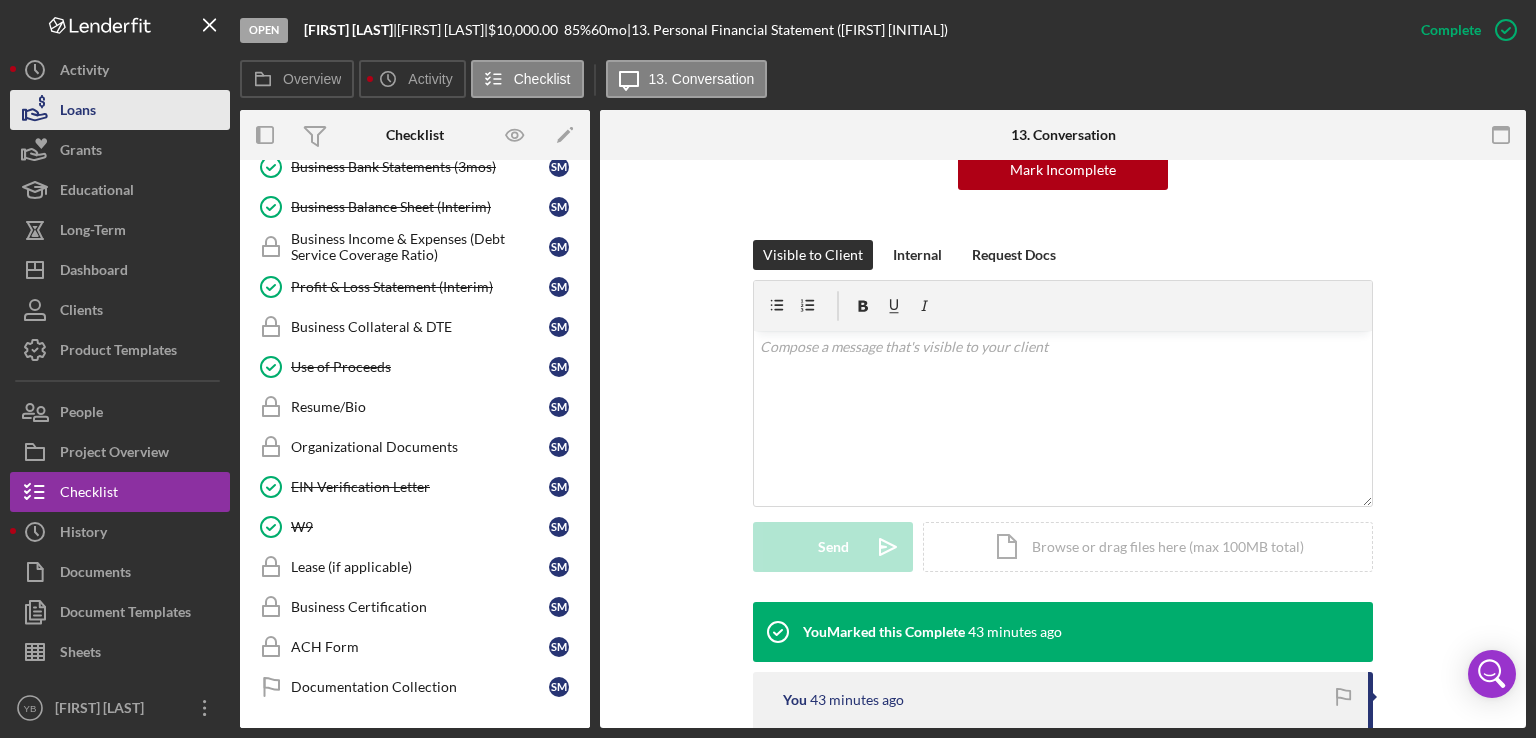 click on "Loans" at bounding box center (120, 110) 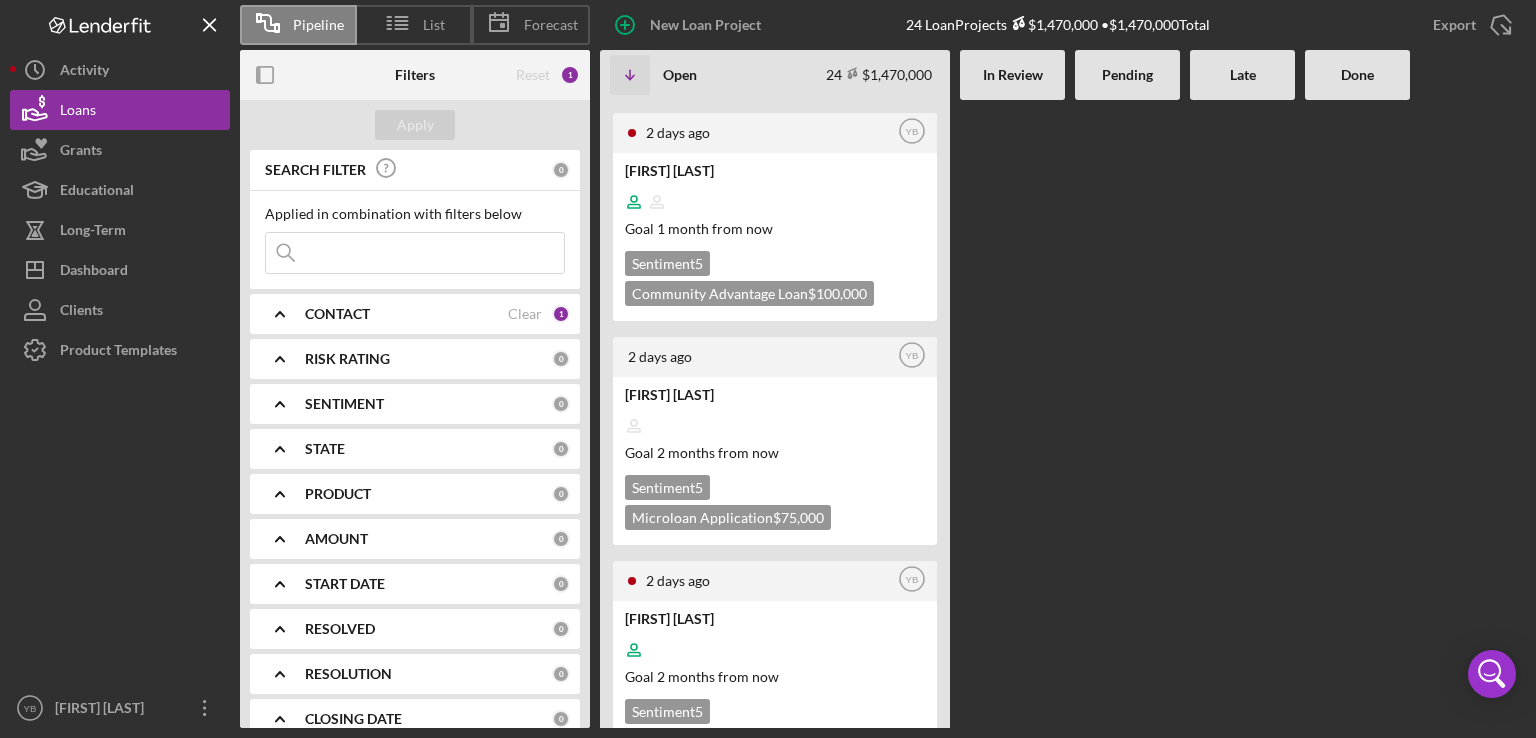 click on "CONTACT" at bounding box center [406, 314] 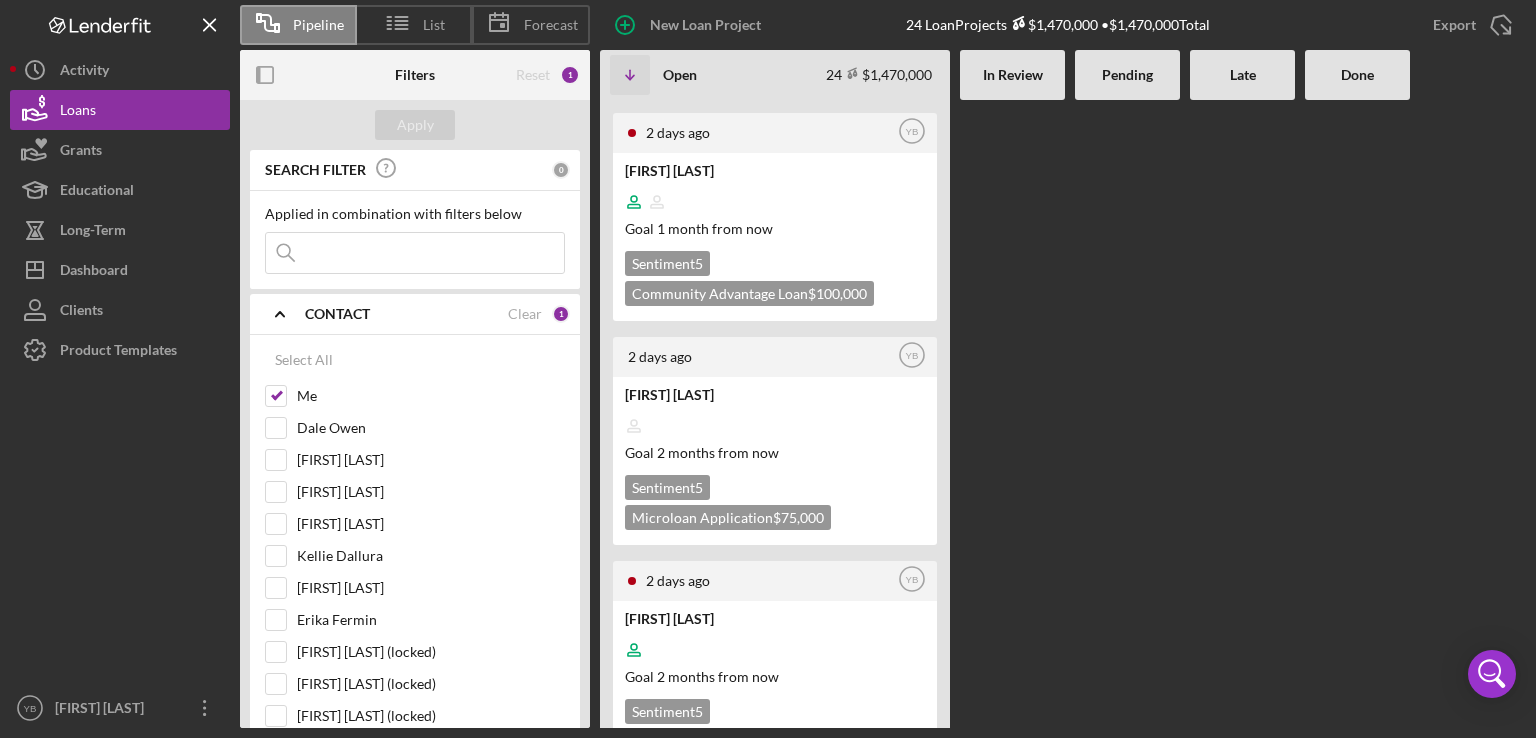 click at bounding box center (1012, 414) 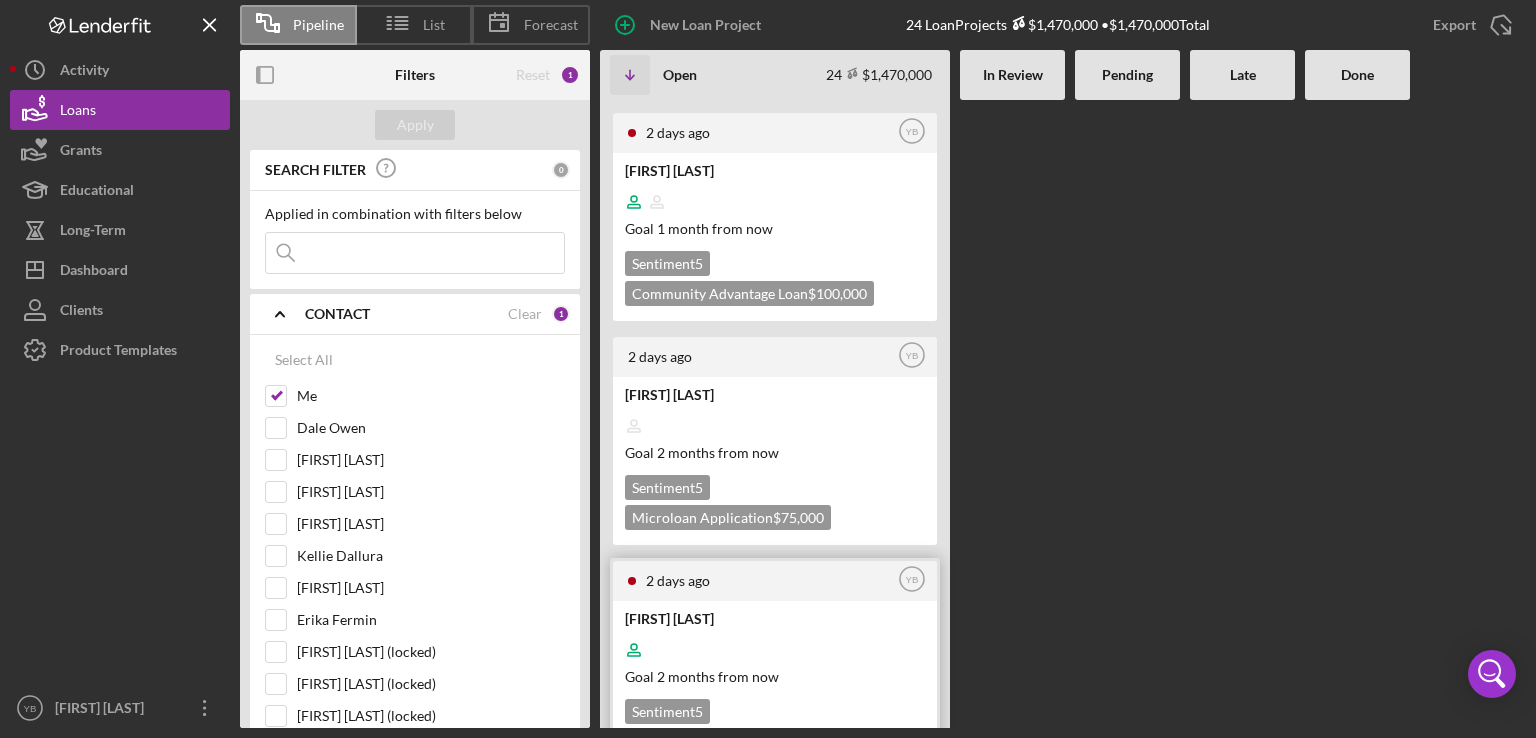 click at bounding box center (773, 650) 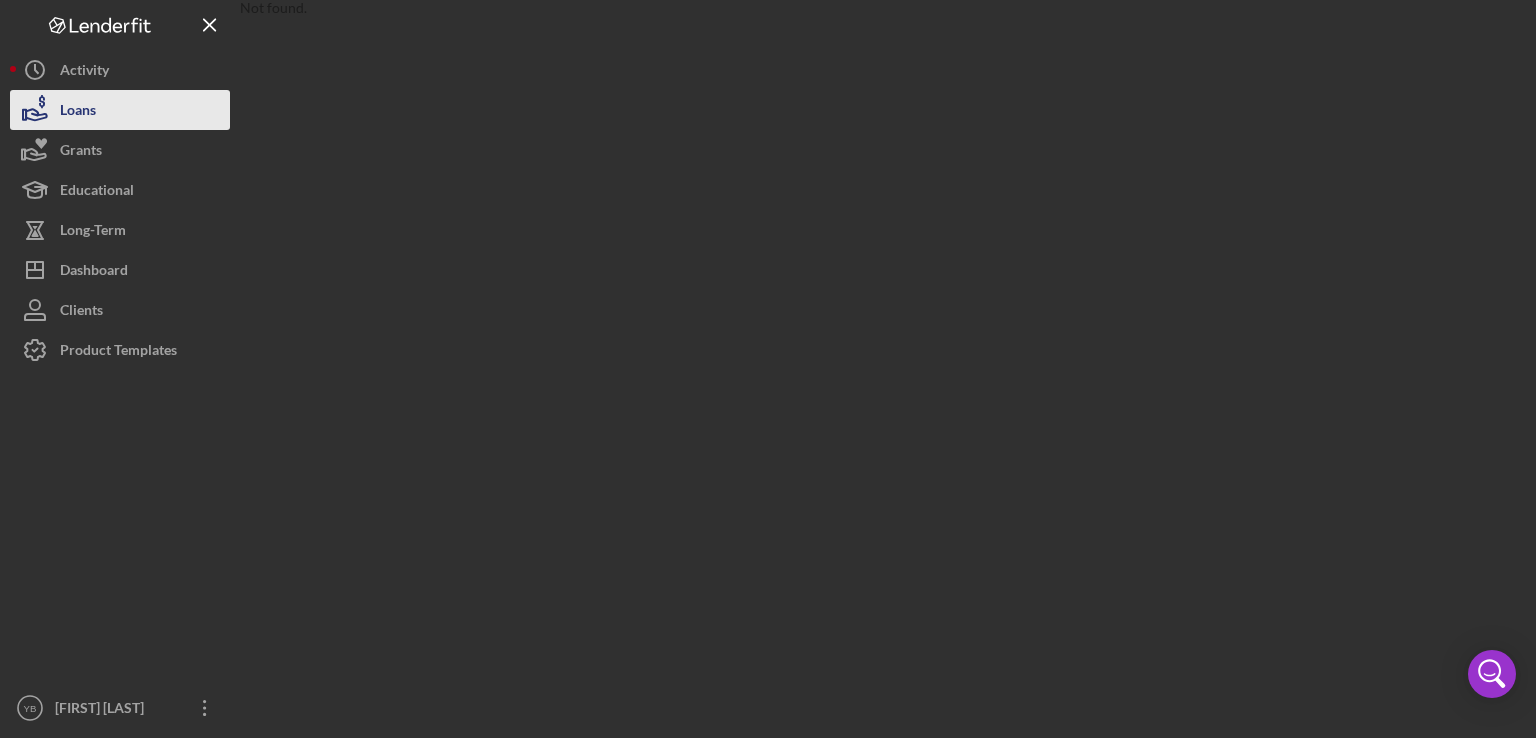 click on "Loans" at bounding box center [120, 110] 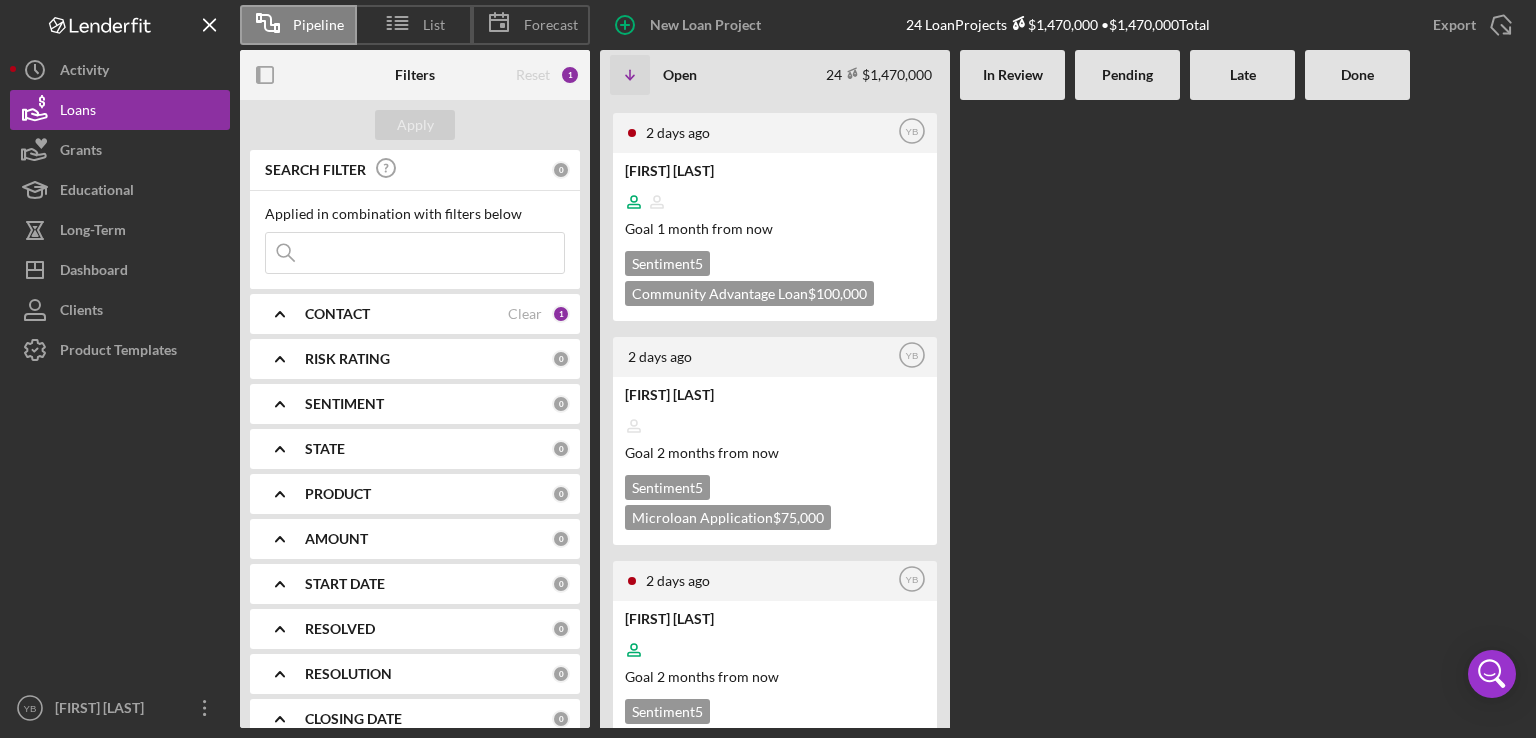click on "CONTACT" at bounding box center [337, 314] 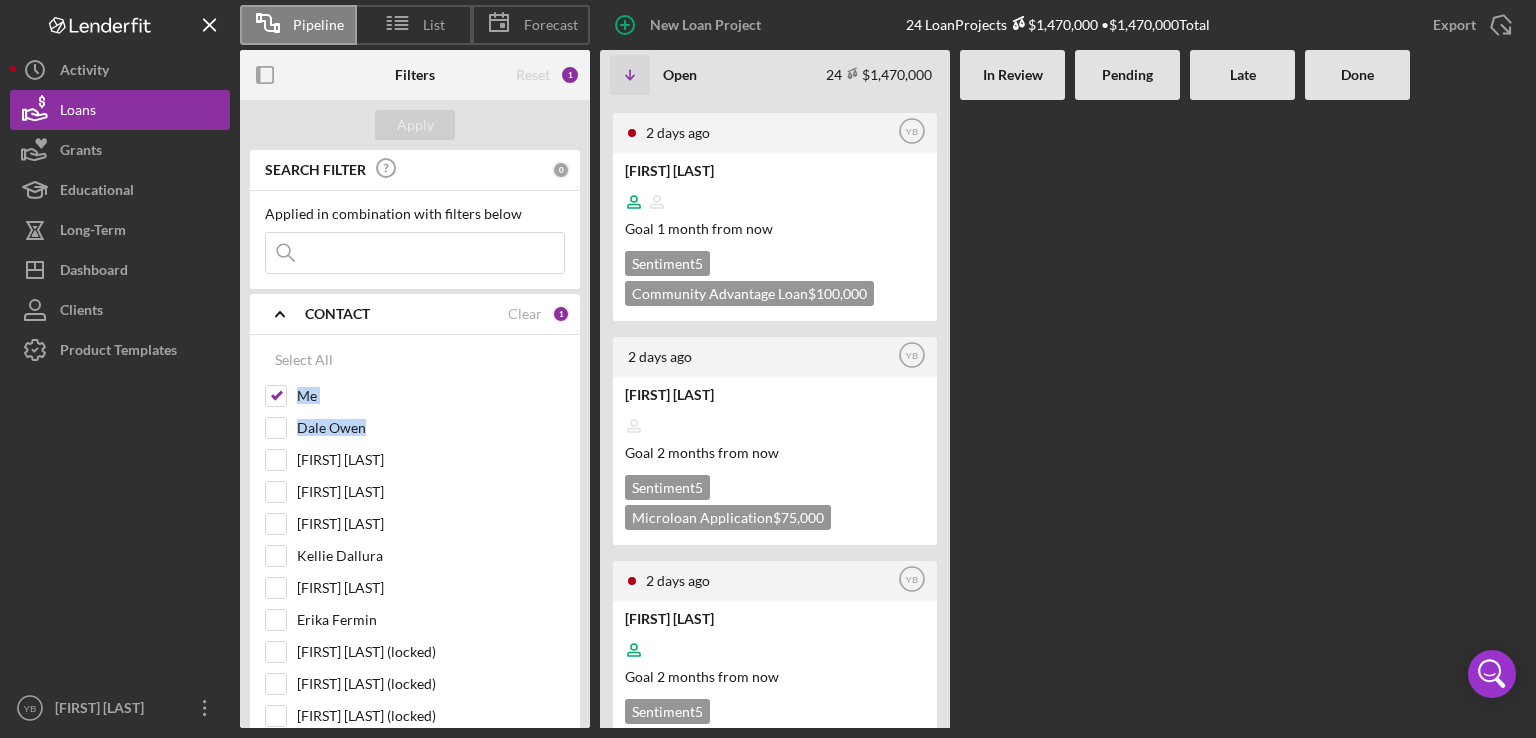 drag, startPoint x: 584, startPoint y: 359, endPoint x: 588, endPoint y: 408, distance: 49.162994 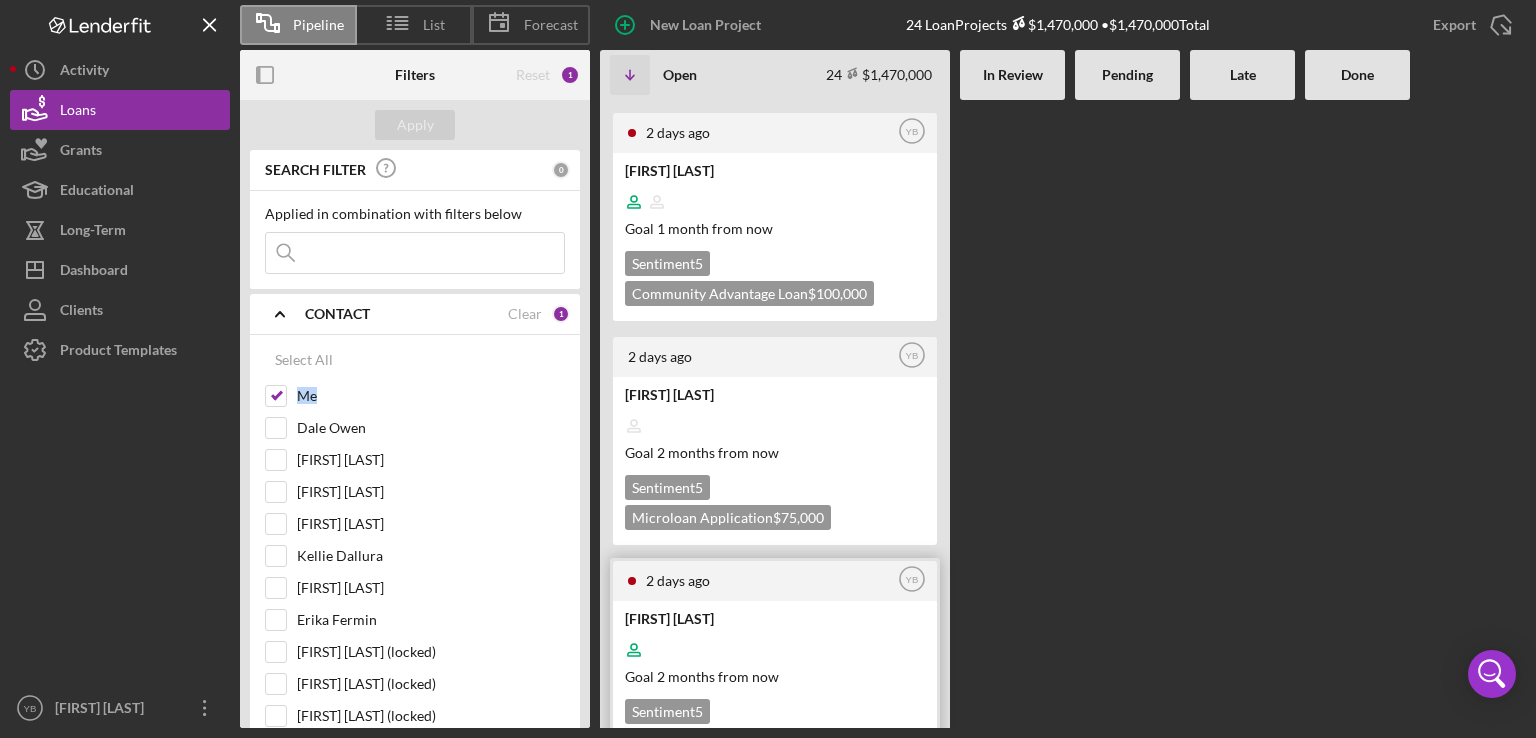 click at bounding box center [773, 650] 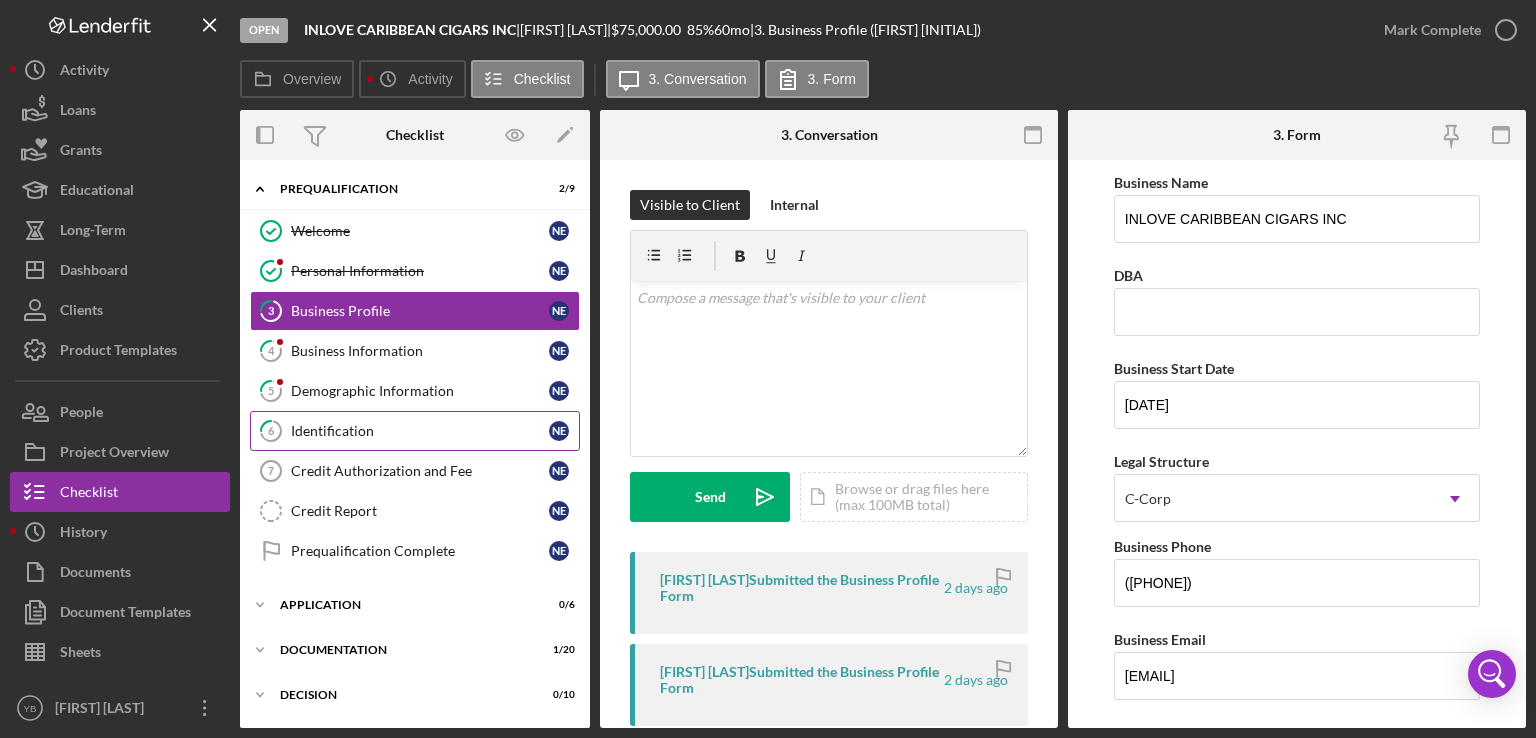 click on "Identification" at bounding box center (420, 431) 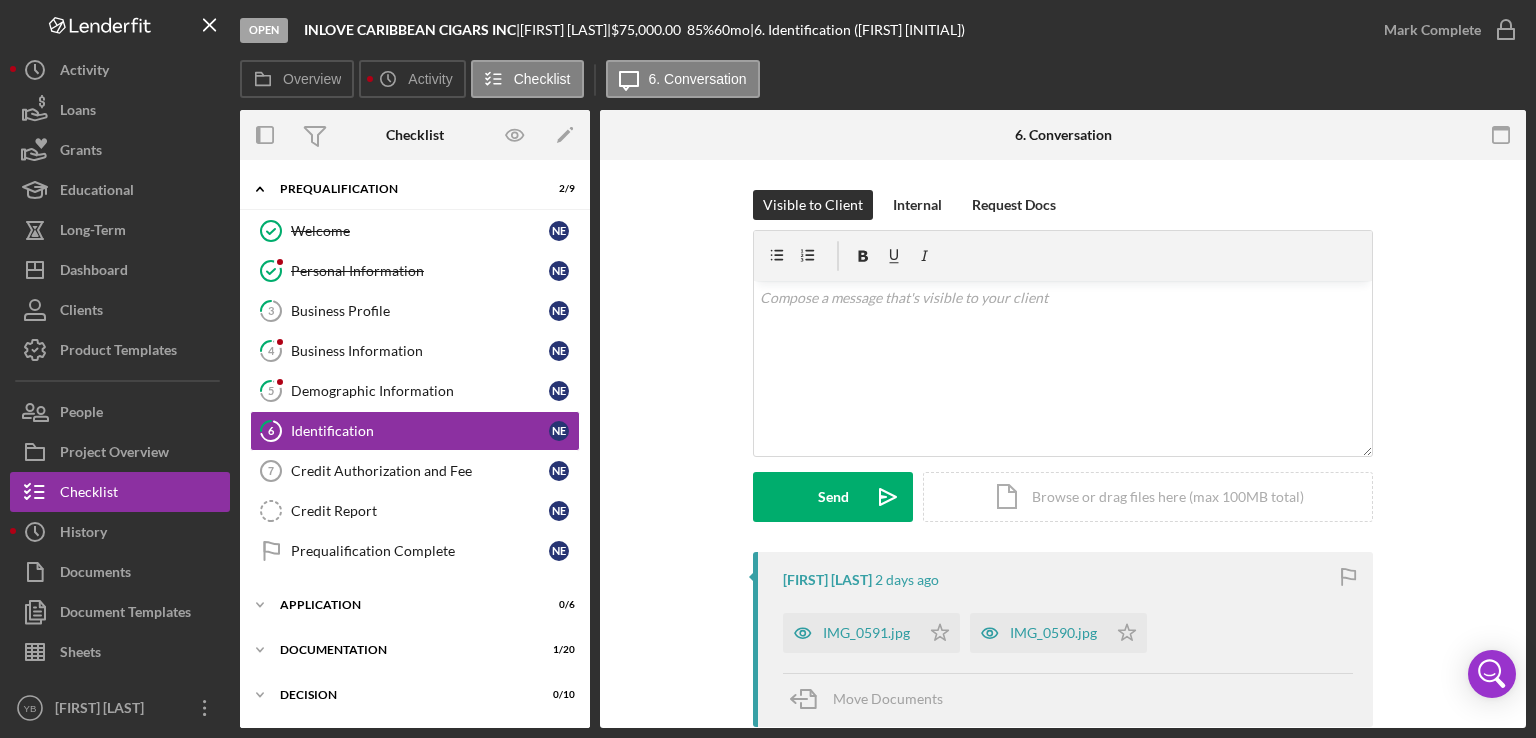 click on "Open INLOVE CARIBBEAN CIGARS INC    |   [FIRST]    [LAST]    |   $75,000.00    85 %   60  mo   |   6. Identification ([FIRST] [INITIAL]) Mark Complete Overview Icon/History Activity Checklist Icon/Message 6. Conversation Overview Overview Edit Icon/Edit Status Ongoing Risk Rating Sentiment Rating 5 Product Microloan Application Created Date [DATE] Started Date [DATE] Closing Goal [DATE] Amount $75,000.00 Rate 85.000% Term 60 months Contact Icon/User Photo YB[FIRST]   [LAST] Account Executive Stage Open Weekly Status Update Yes Inactivity Alerts Yes Key Ratios Edit Icon/Edit DSCR Collateral Coverage DTI LTV Global DSCR Global Collateral Coverage Global DTI NOI Recommendation Edit Icon/Edit Payment Type Rate Term Amount Down Payment Closing Fee Include closing fee in amount financed? No Origination Fee Include origination fee in amount financed? No Amount Financed Closing Date First Payment Date Maturity Date Resolution Edit Icon/Edit Resolved On Resolution New Activity [DATE] at [TIME]  2" at bounding box center [768, 369] 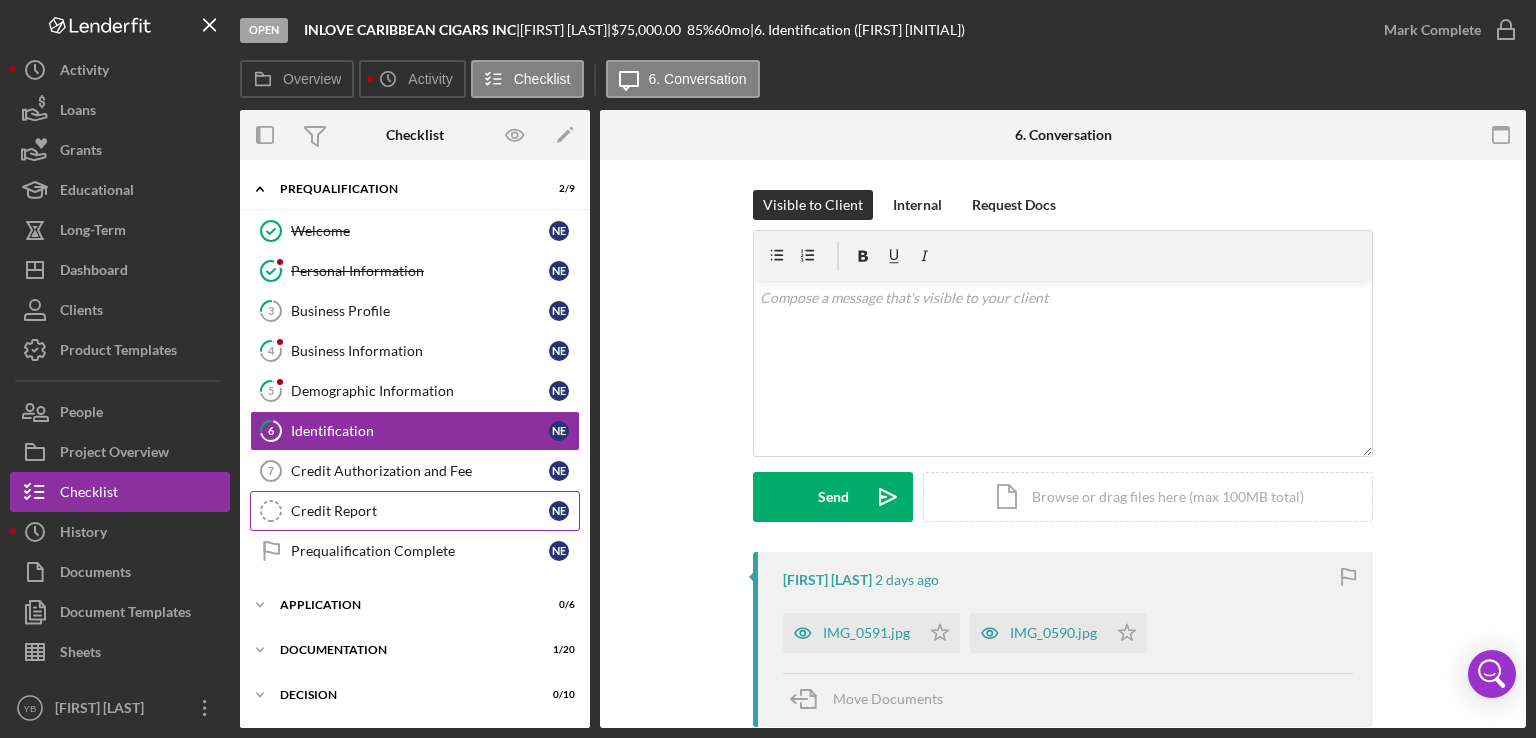 click on "Credit Report" at bounding box center [420, 511] 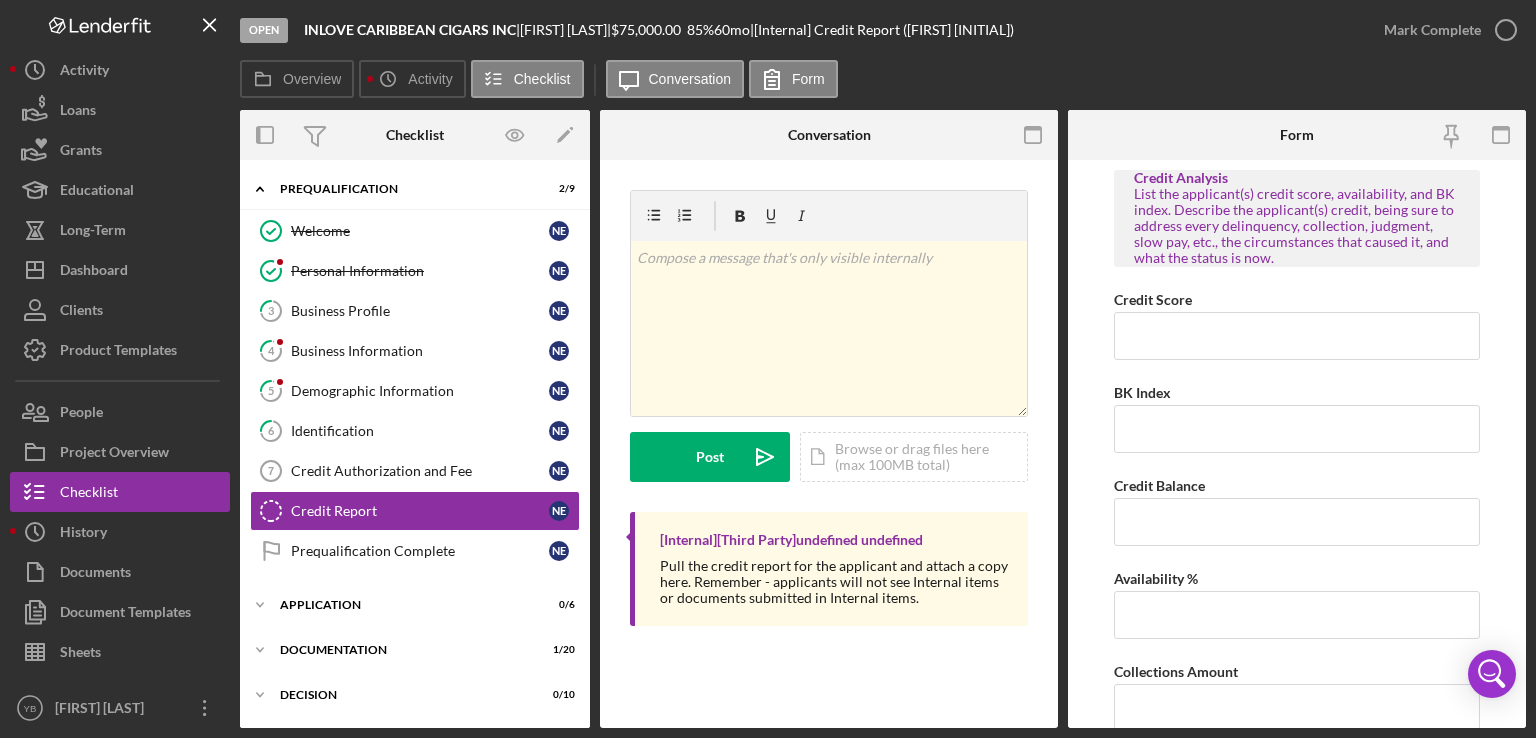 drag, startPoint x: 1527, startPoint y: 289, endPoint x: 1532, endPoint y: 336, distance: 47.26521 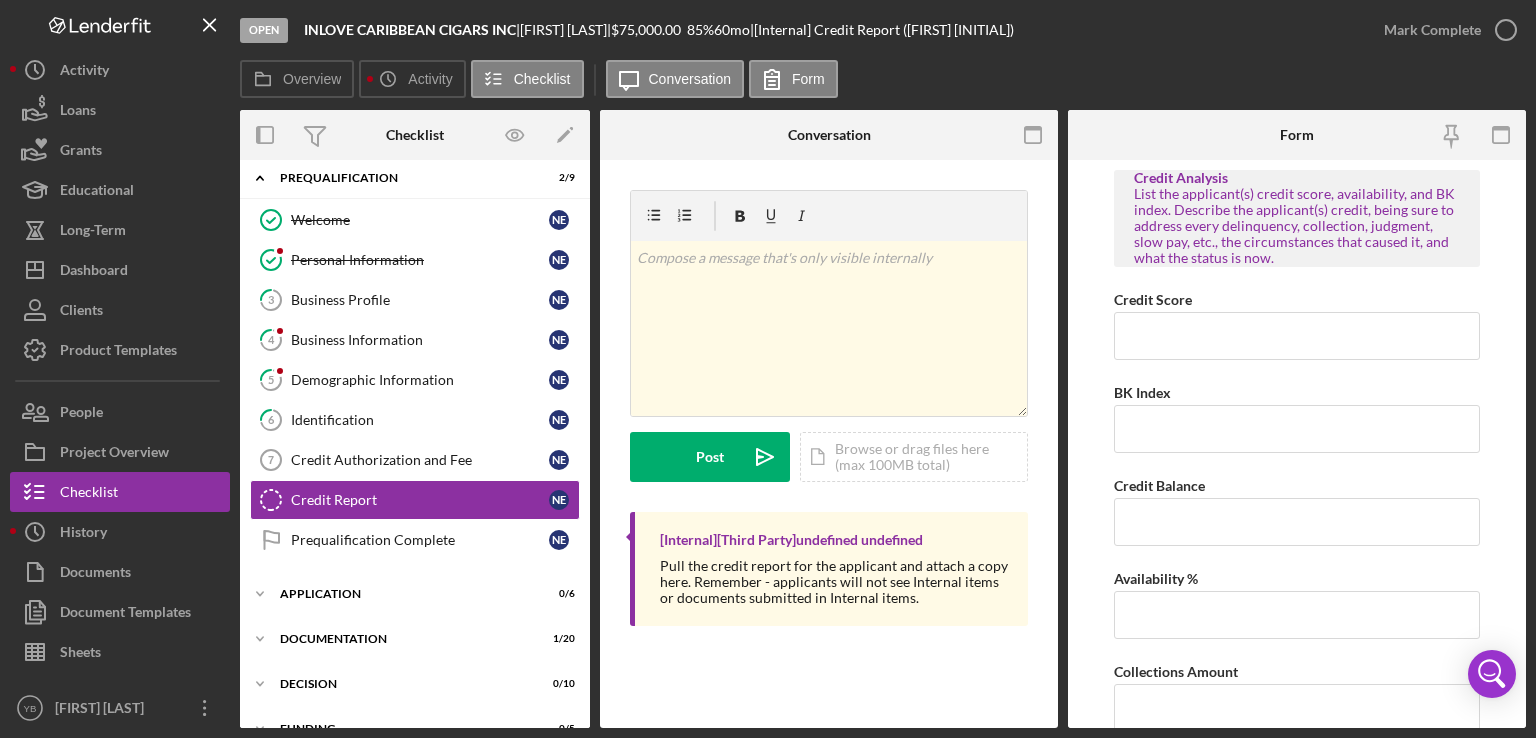 scroll, scrollTop: 12, scrollLeft: 0, axis: vertical 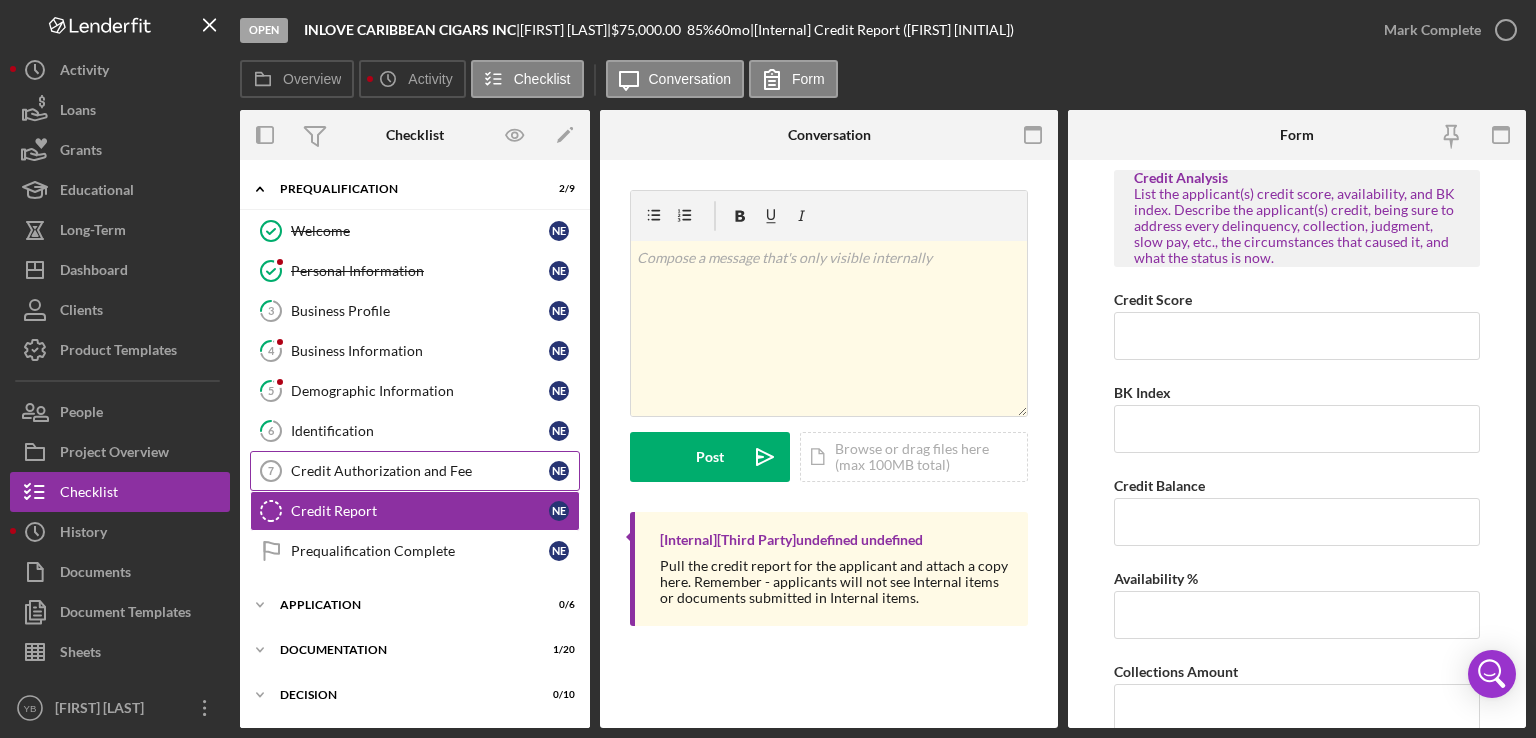 click on "Credit Authorization and Fee" at bounding box center [420, 471] 